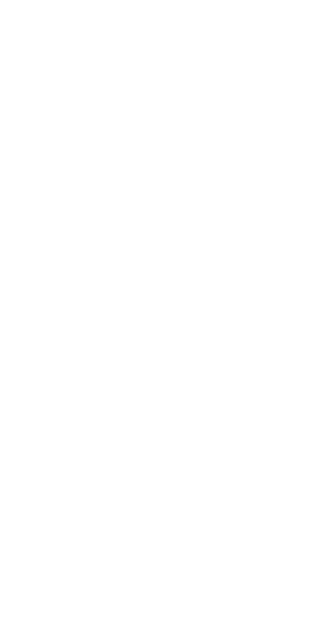 scroll, scrollTop: 0, scrollLeft: 0, axis: both 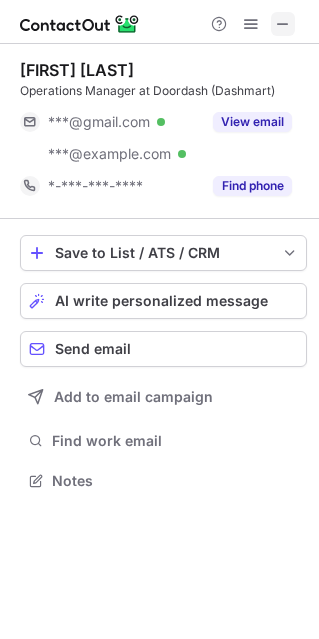 click at bounding box center (283, 24) 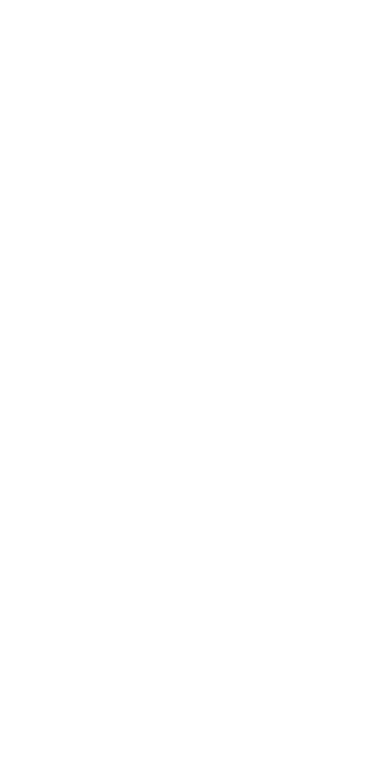 scroll, scrollTop: 0, scrollLeft: 0, axis: both 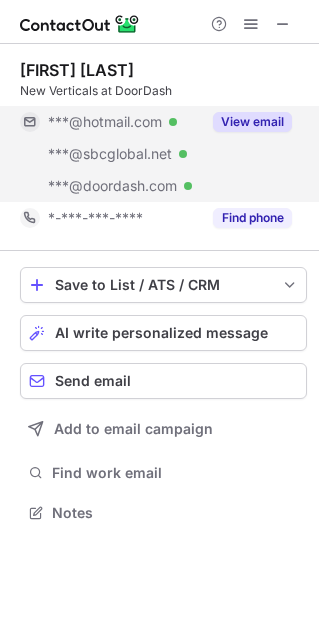 click on "View email" at bounding box center (252, 122) 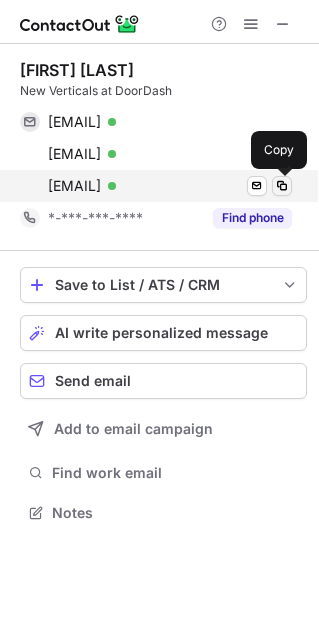 click at bounding box center [282, 186] 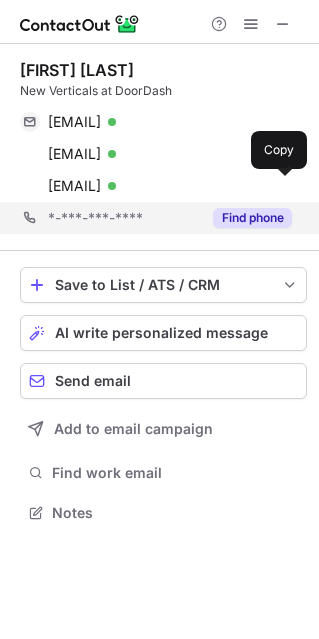 type 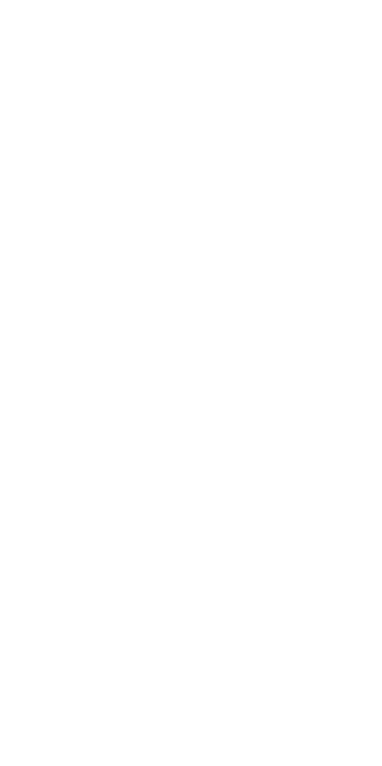 scroll, scrollTop: 0, scrollLeft: 0, axis: both 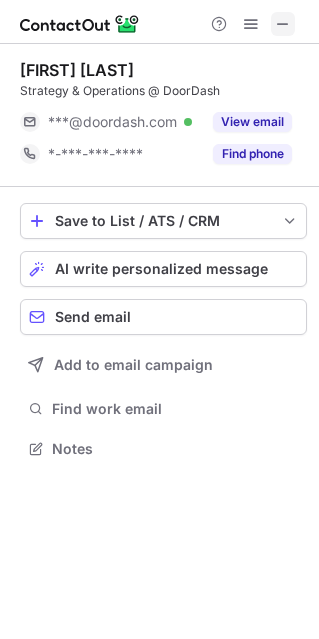 click at bounding box center (283, 24) 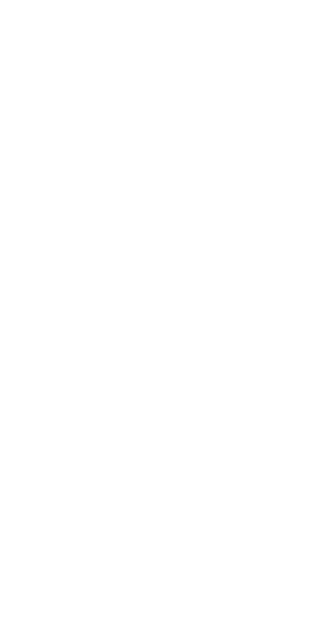 scroll, scrollTop: 0, scrollLeft: 0, axis: both 